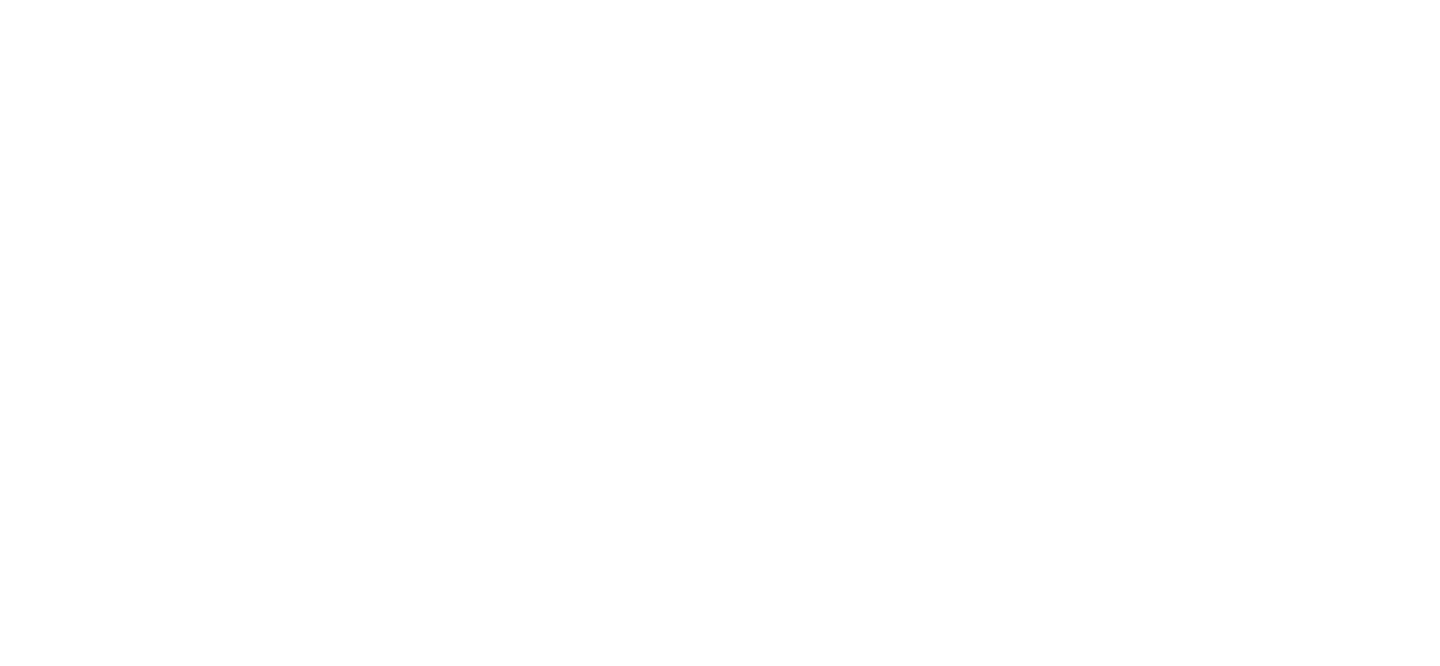 scroll, scrollTop: 0, scrollLeft: 0, axis: both 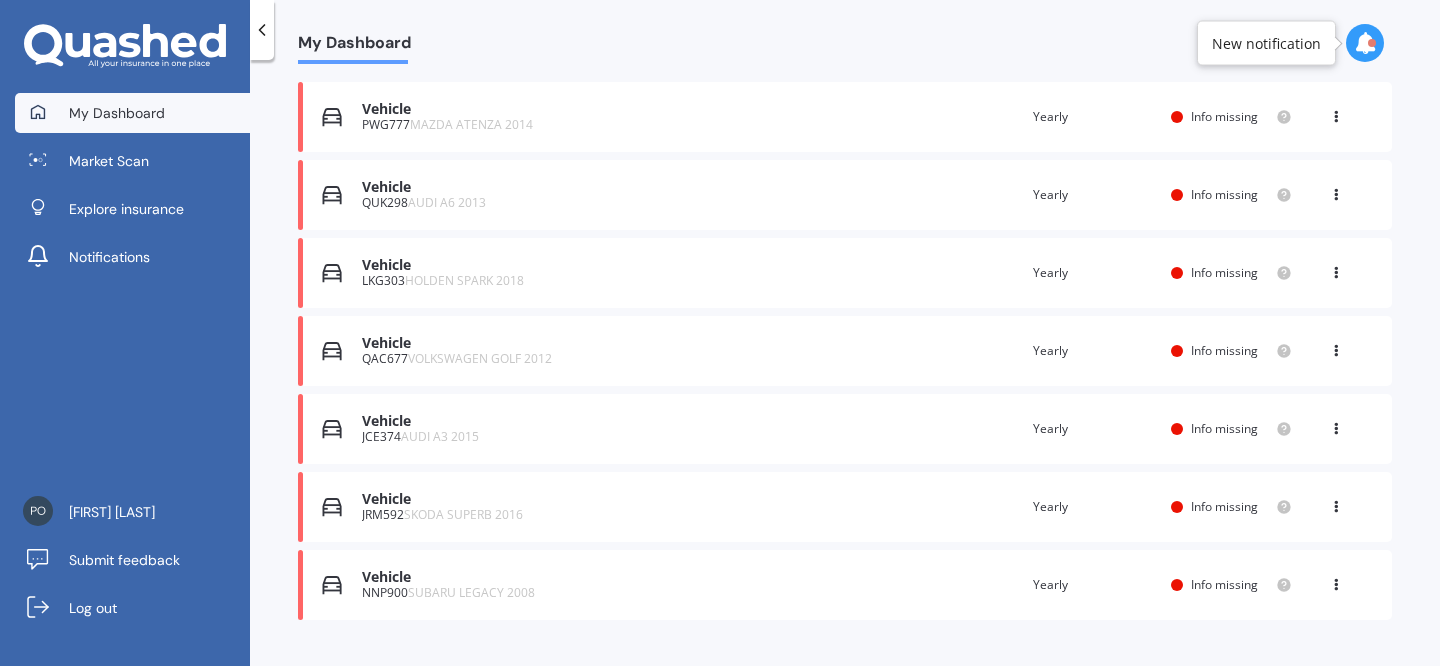 click on "SKODA SUPERB 2016" at bounding box center (463, 514) 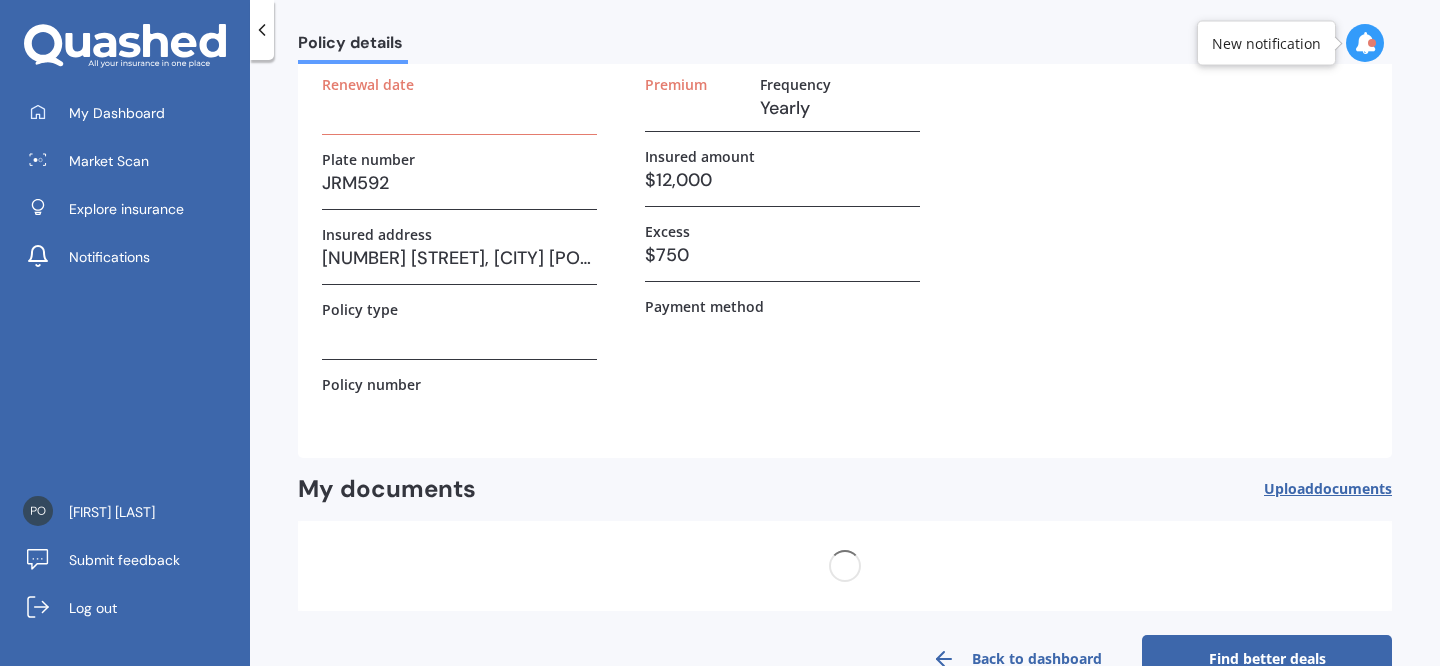 scroll, scrollTop: 0, scrollLeft: 0, axis: both 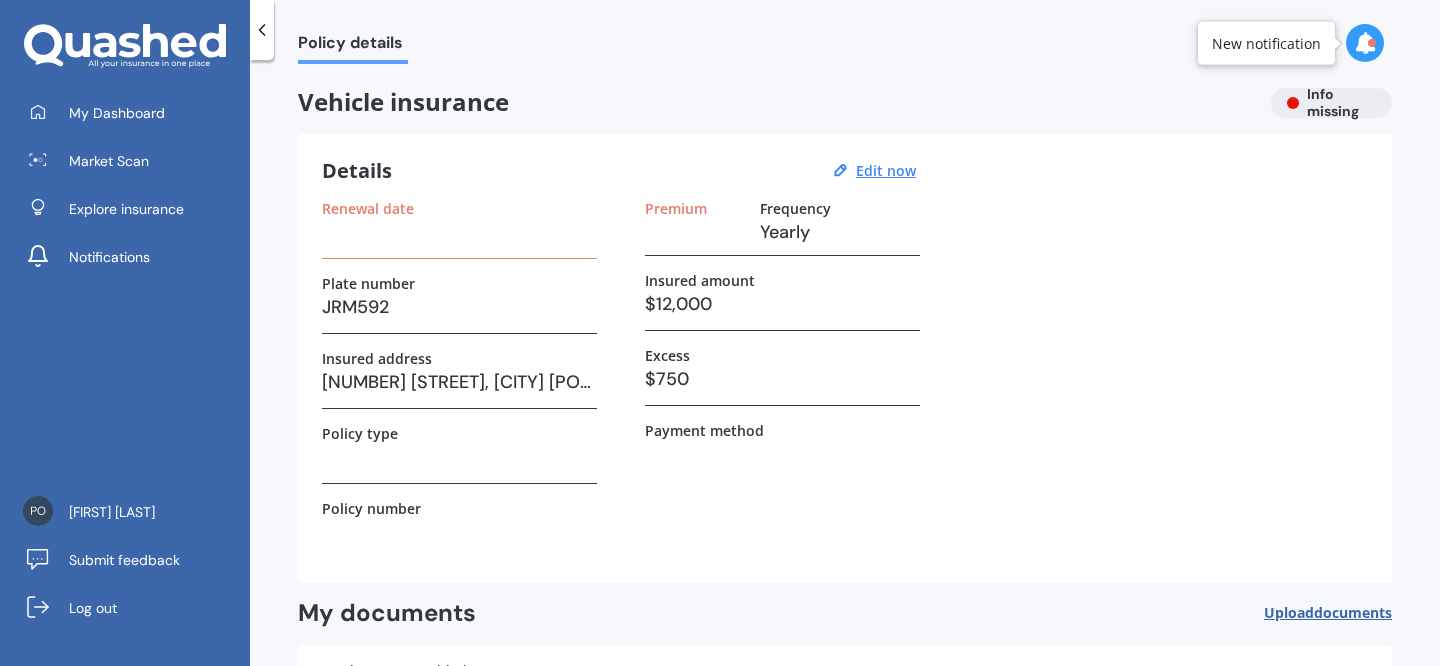 click at bounding box center [459, 232] 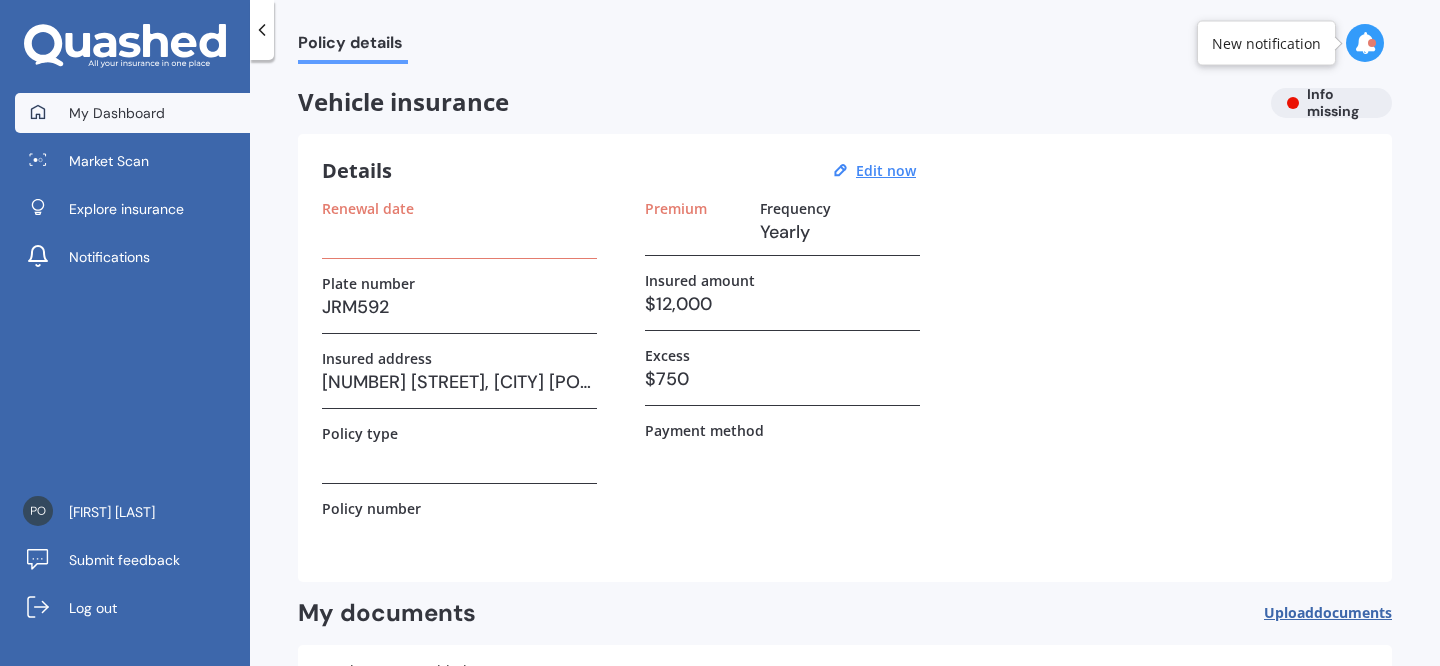 click on "My Dashboard" at bounding box center [132, 113] 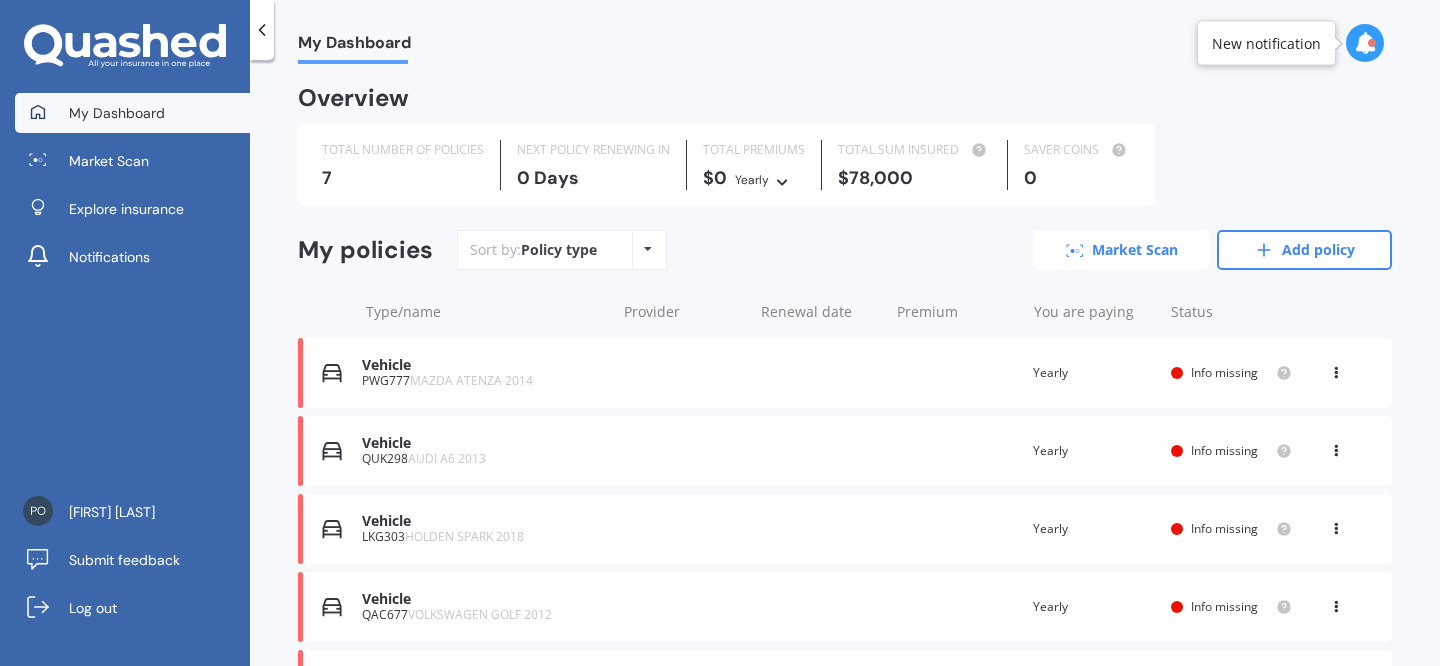 click on "Market Scan" at bounding box center [1121, 250] 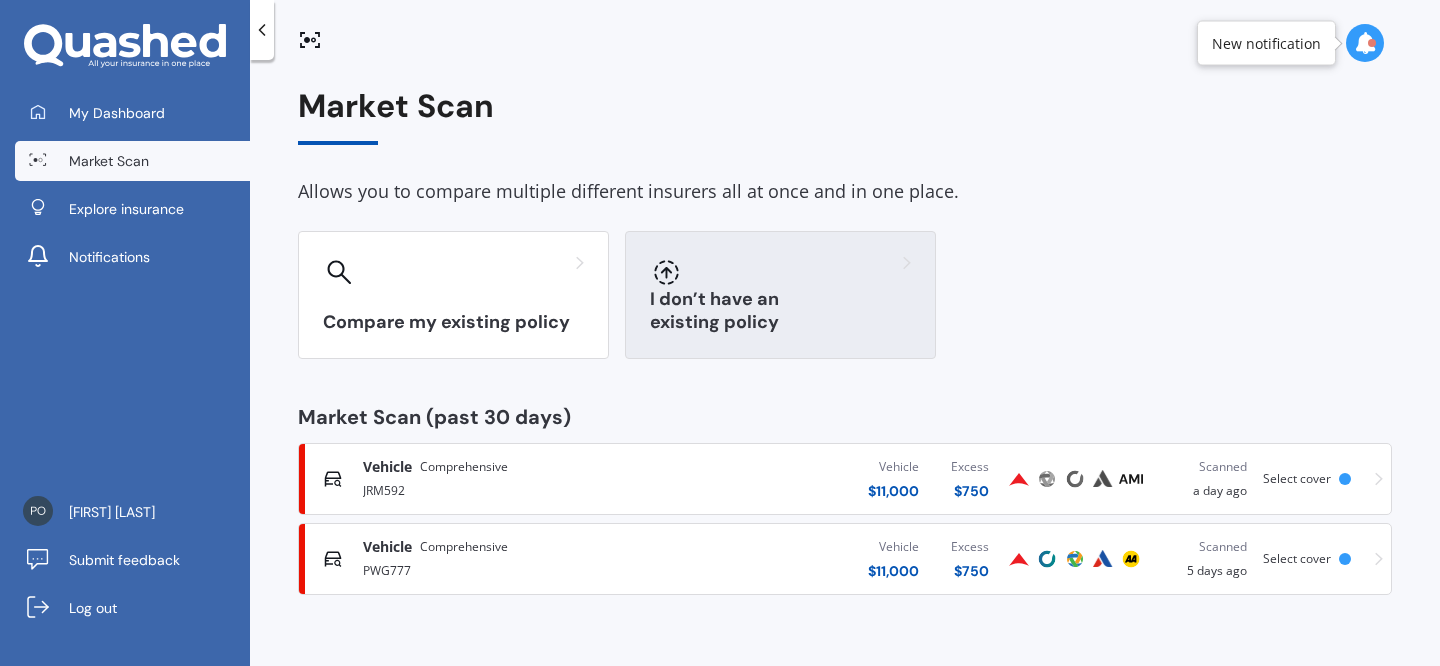 click at bounding box center [780, 272] 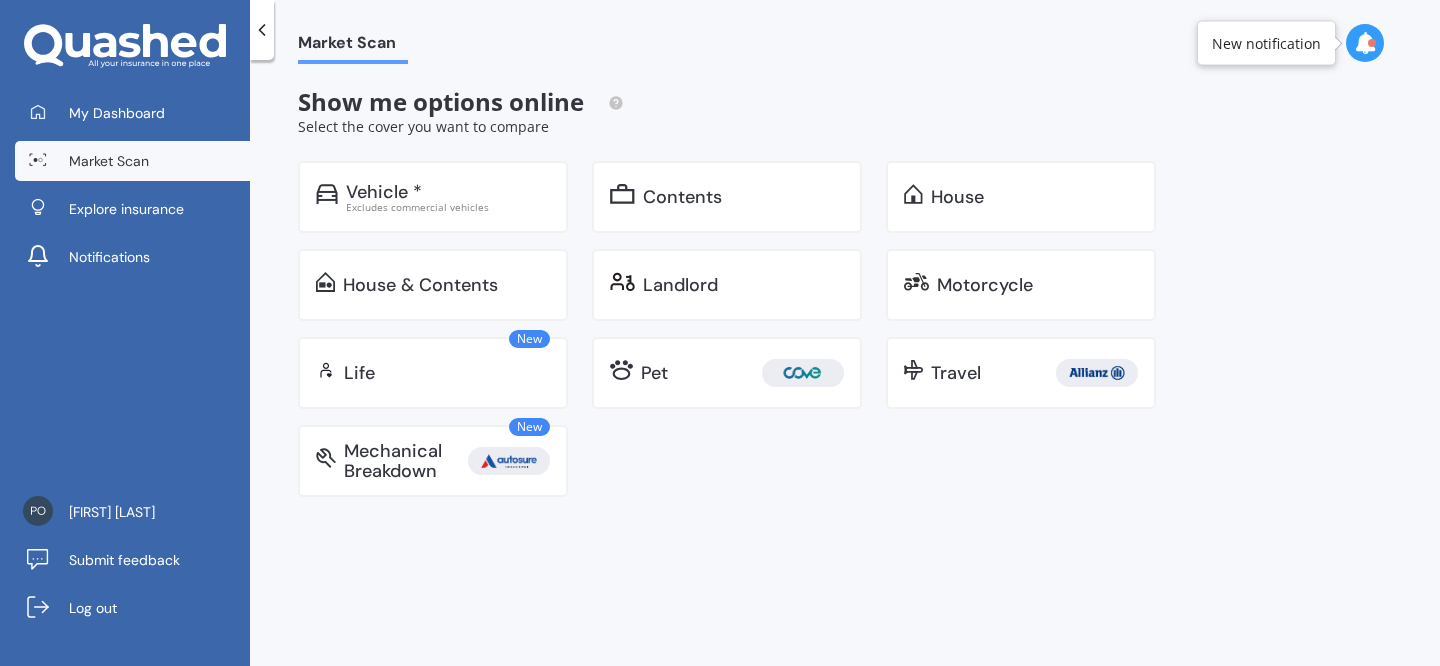 click 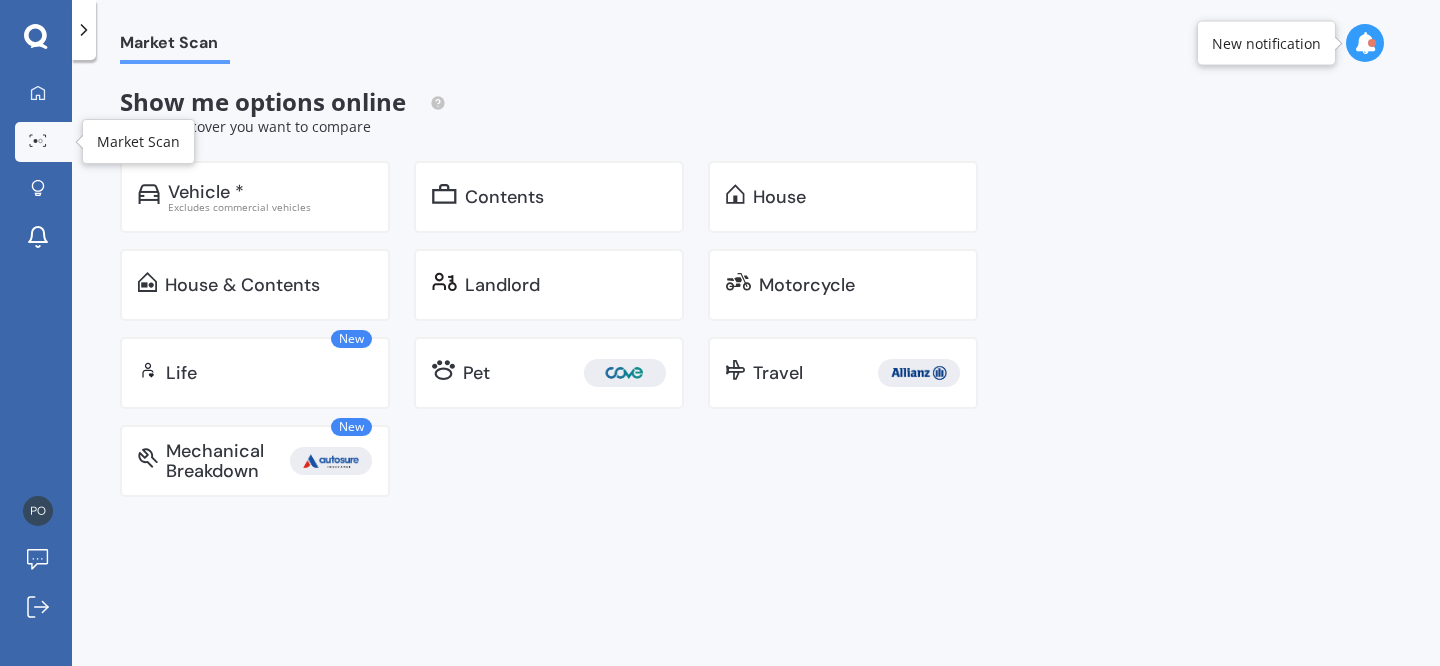 click on "Market Scan" at bounding box center [43, 142] 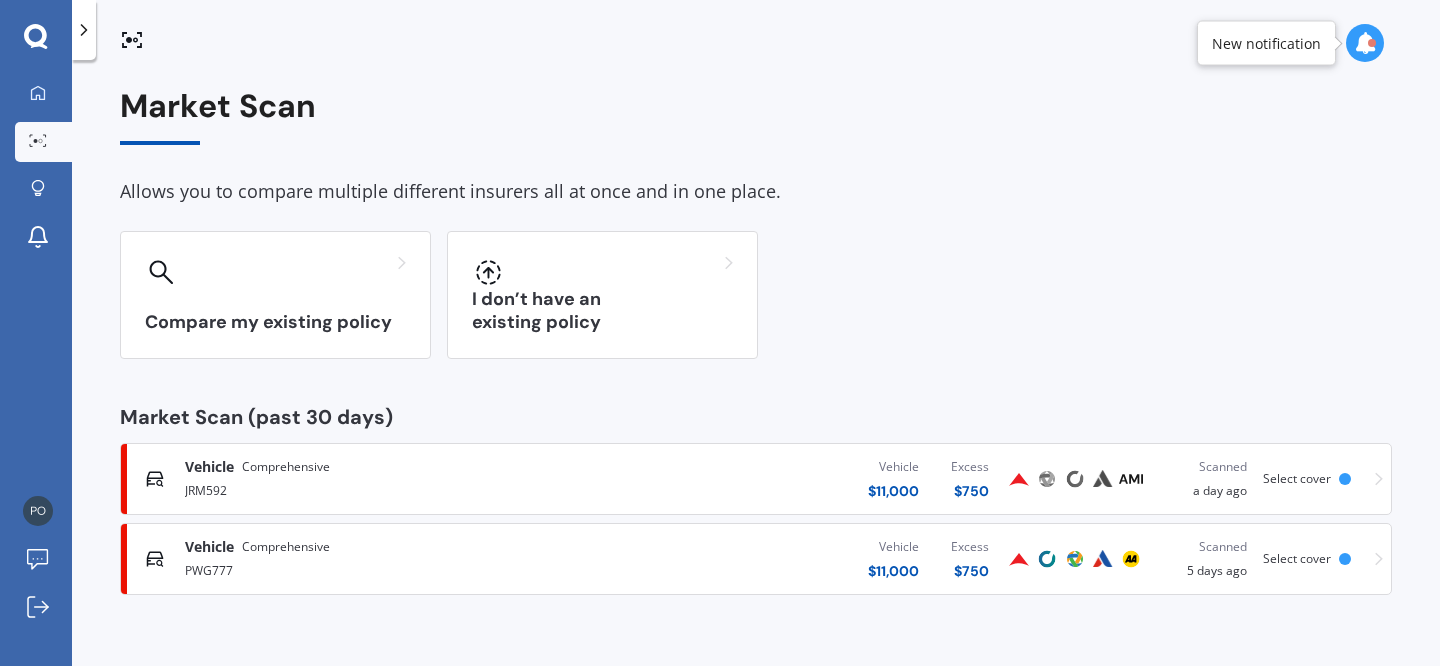 click on "Vehicle Comprehensive" at bounding box center (380, 467) 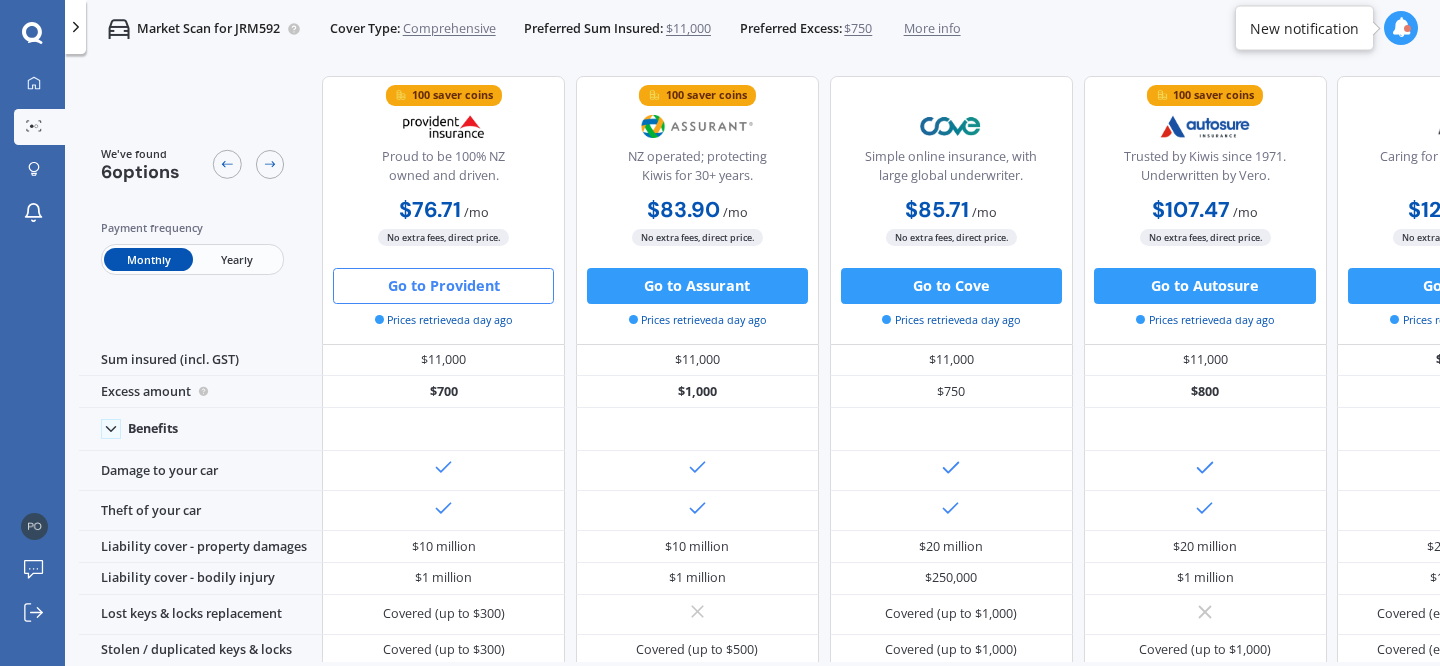 click on "$750" at bounding box center (858, 29) 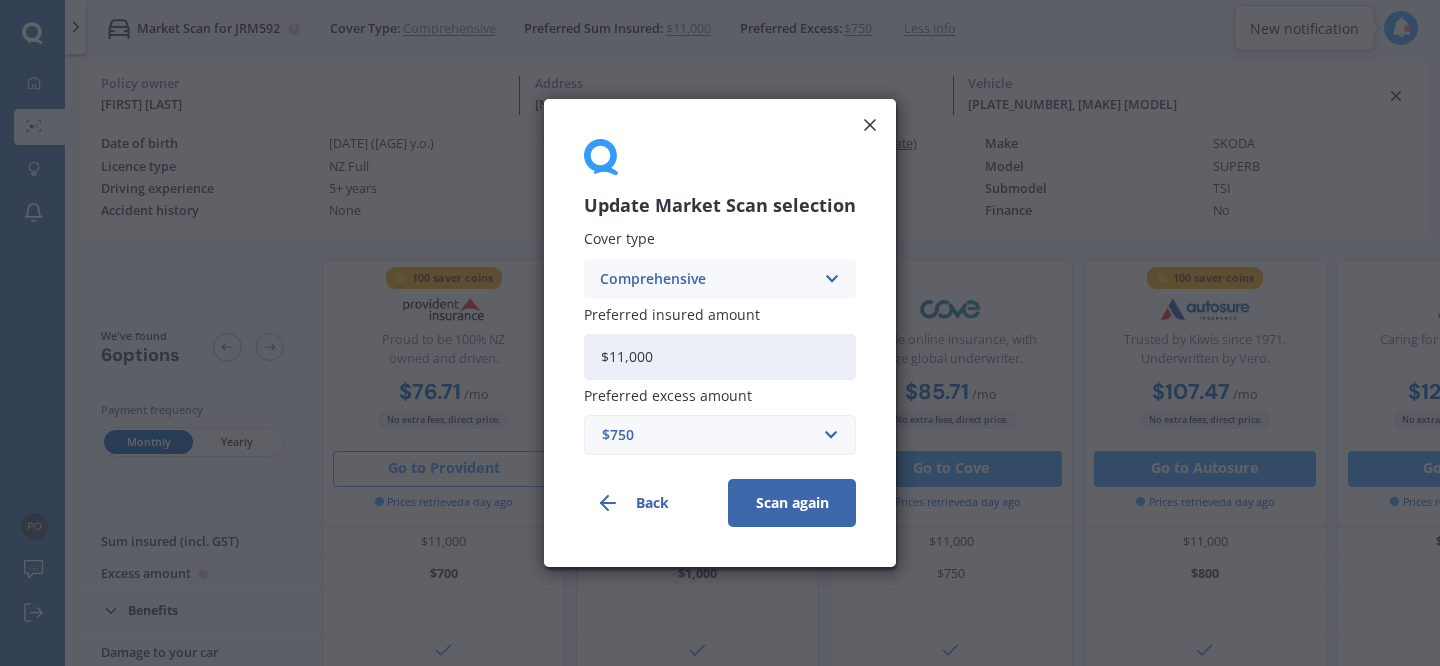 click on "Update Market Scan selection Cover type Comprehensive Comprehensive Third Party, Fire & Theft Third Party Preferred insured amount $11,000 Preferred excess amount $750 $100 $400 $500 $750 $1,000 $1,500 $2,000 Back Scan again" at bounding box center (720, 333) 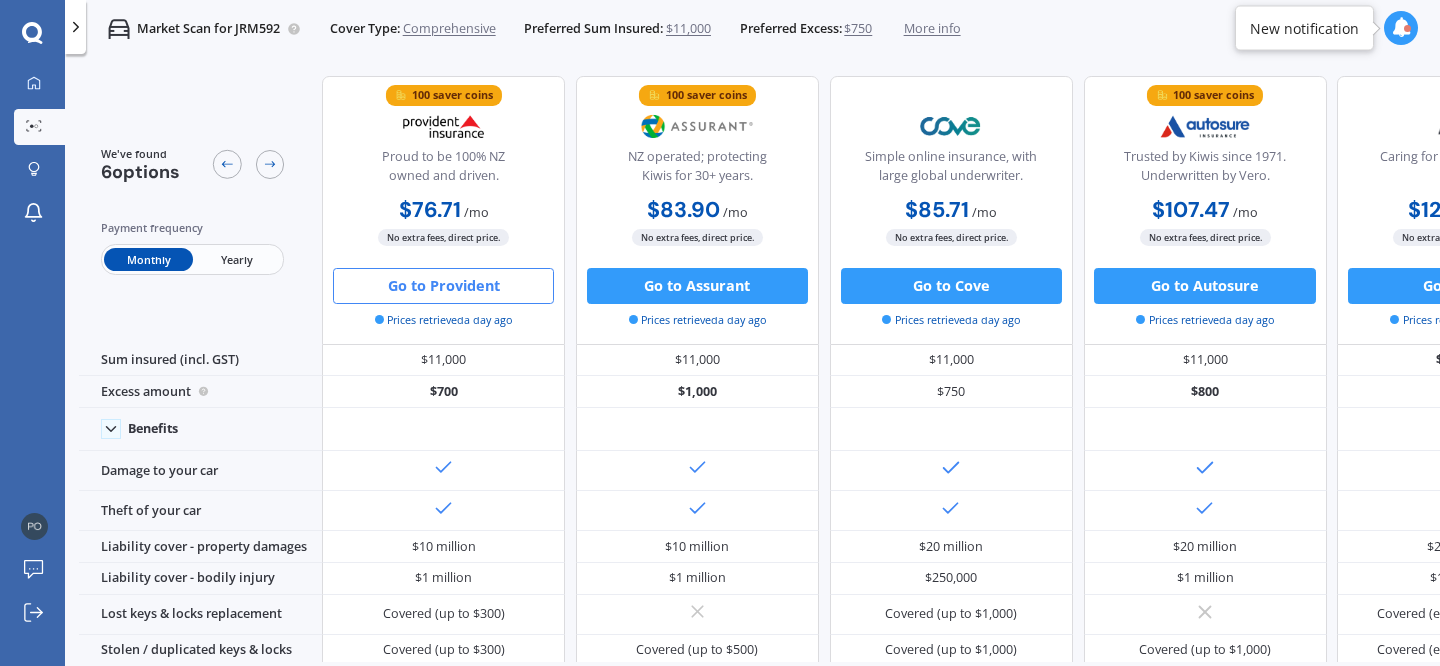click on "$750" at bounding box center [858, 29] 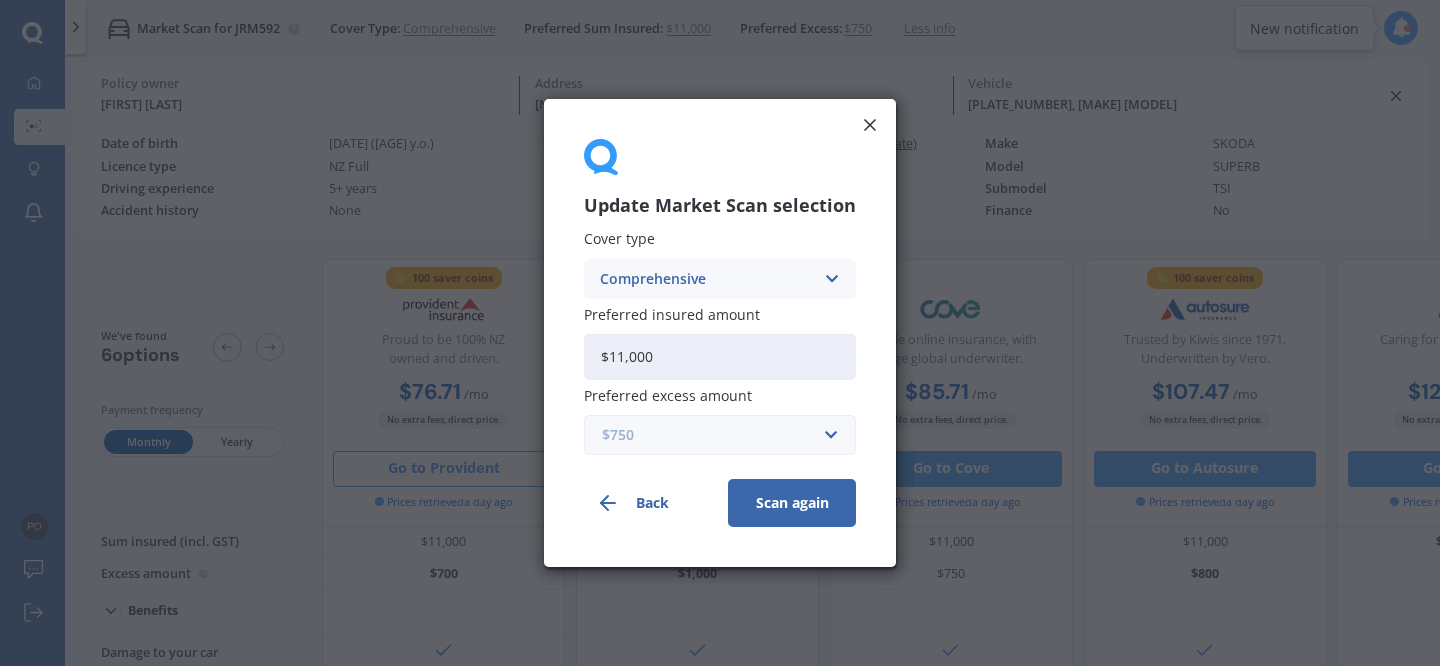 click on "$750" at bounding box center (708, 435) 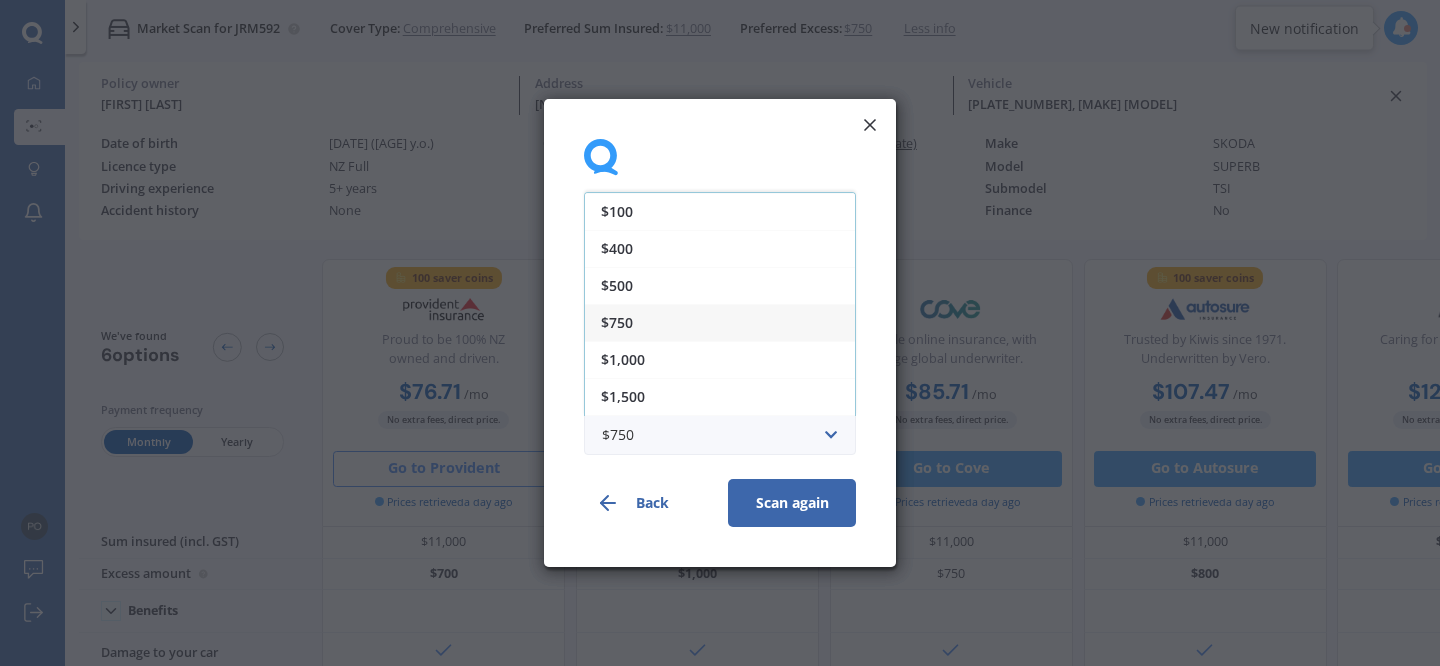 click on "Update Market Scan selection Cover type Comprehensive Comprehensive Third Party, Fire & Theft Third Party Preferred insured amount $11,000 Preferred excess amount $750 $100 $400 $500 $750 $1,000 $1,500 $2,000 Back Scan again" at bounding box center [720, 333] 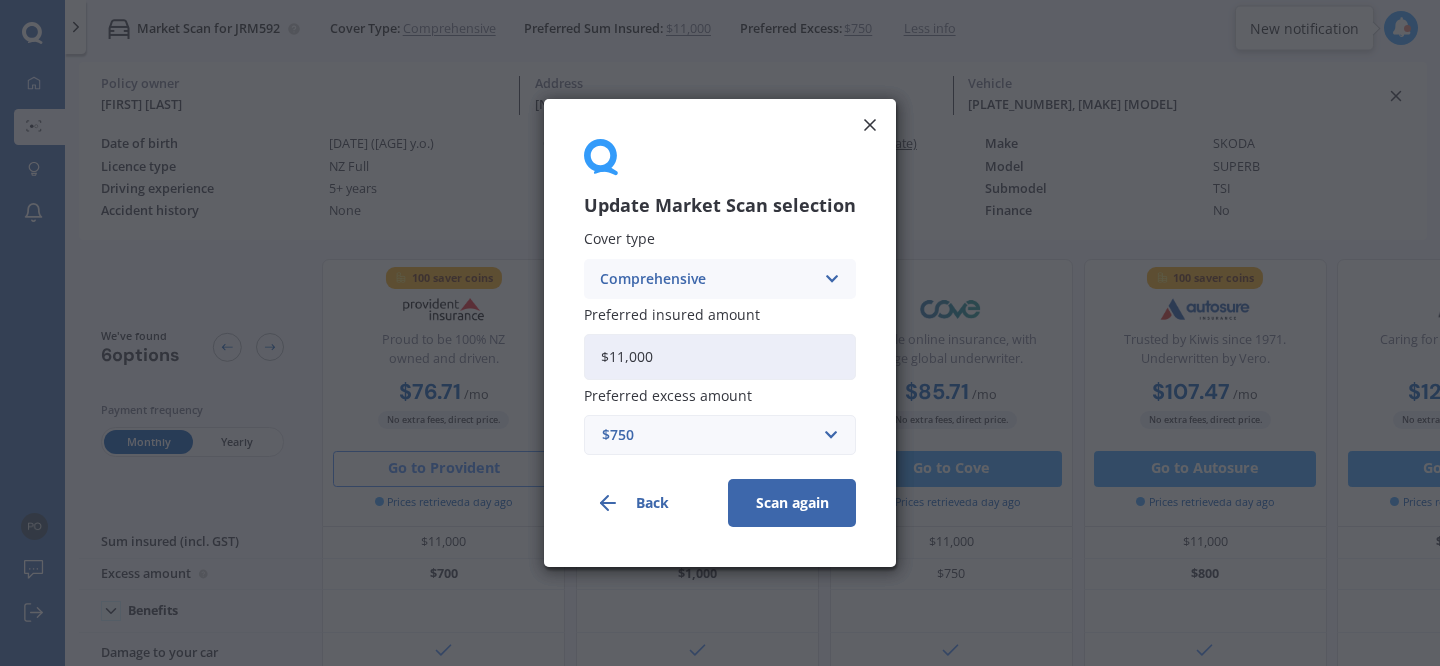 click on "$11,000" at bounding box center (720, 357) 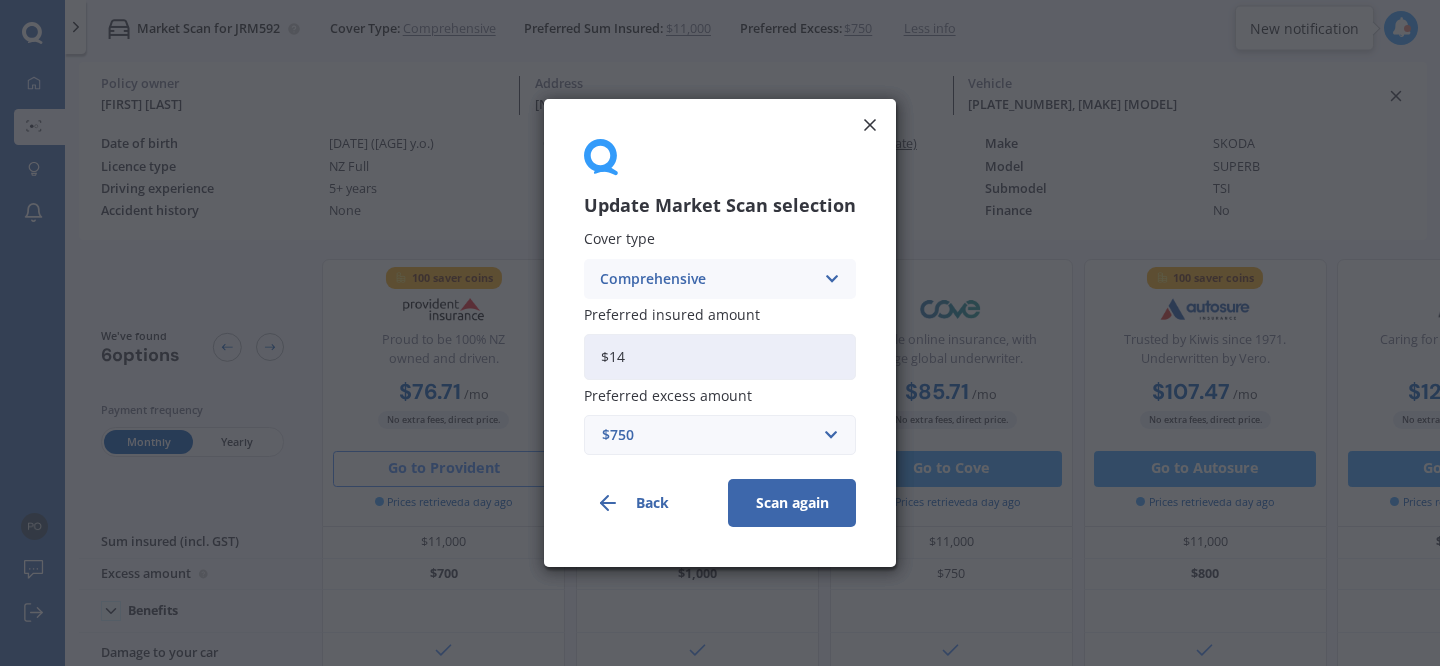 type on "$14" 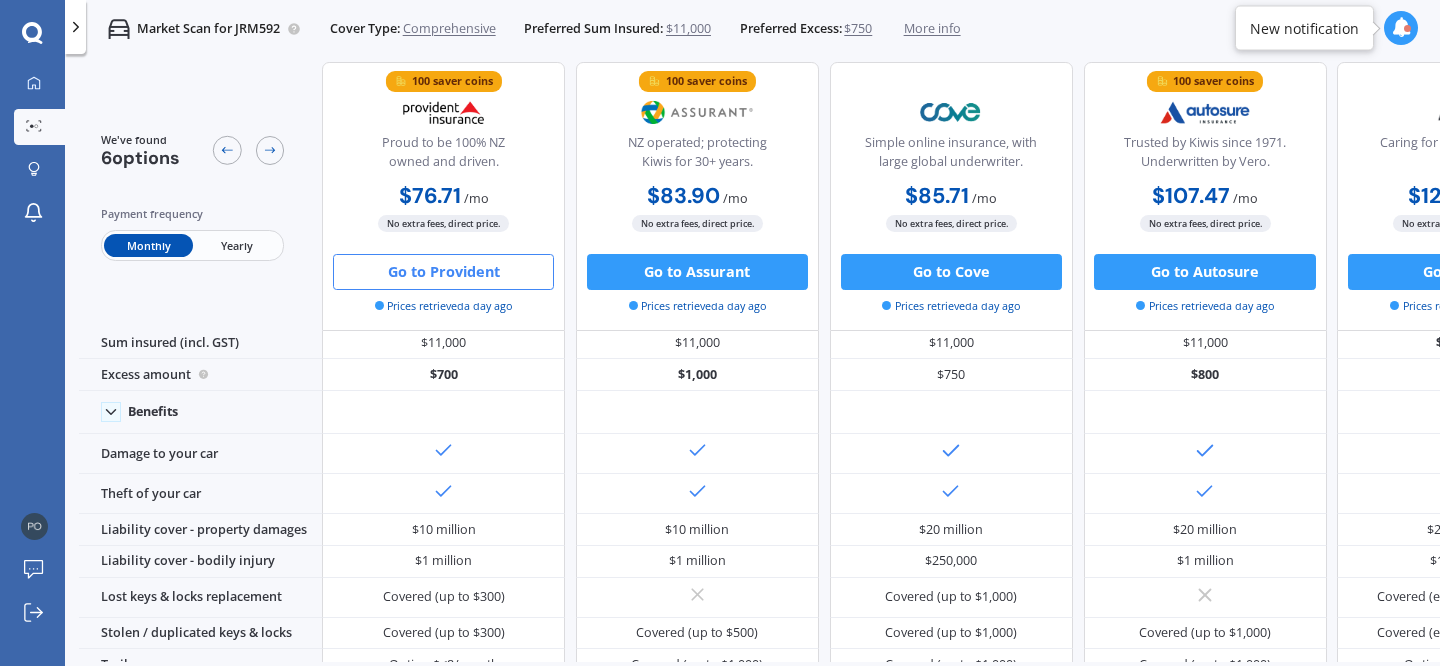 scroll, scrollTop: 0, scrollLeft: 0, axis: both 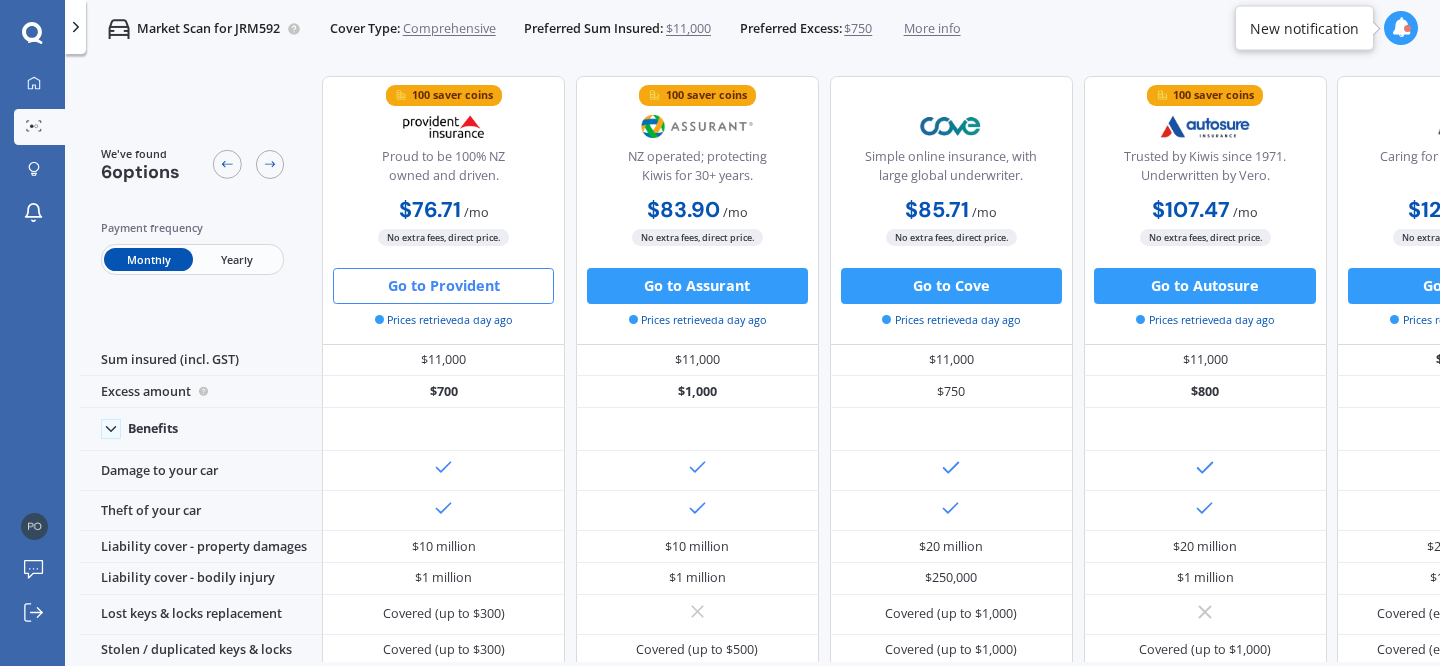 click on "Go to Provident" at bounding box center (443, 286) 